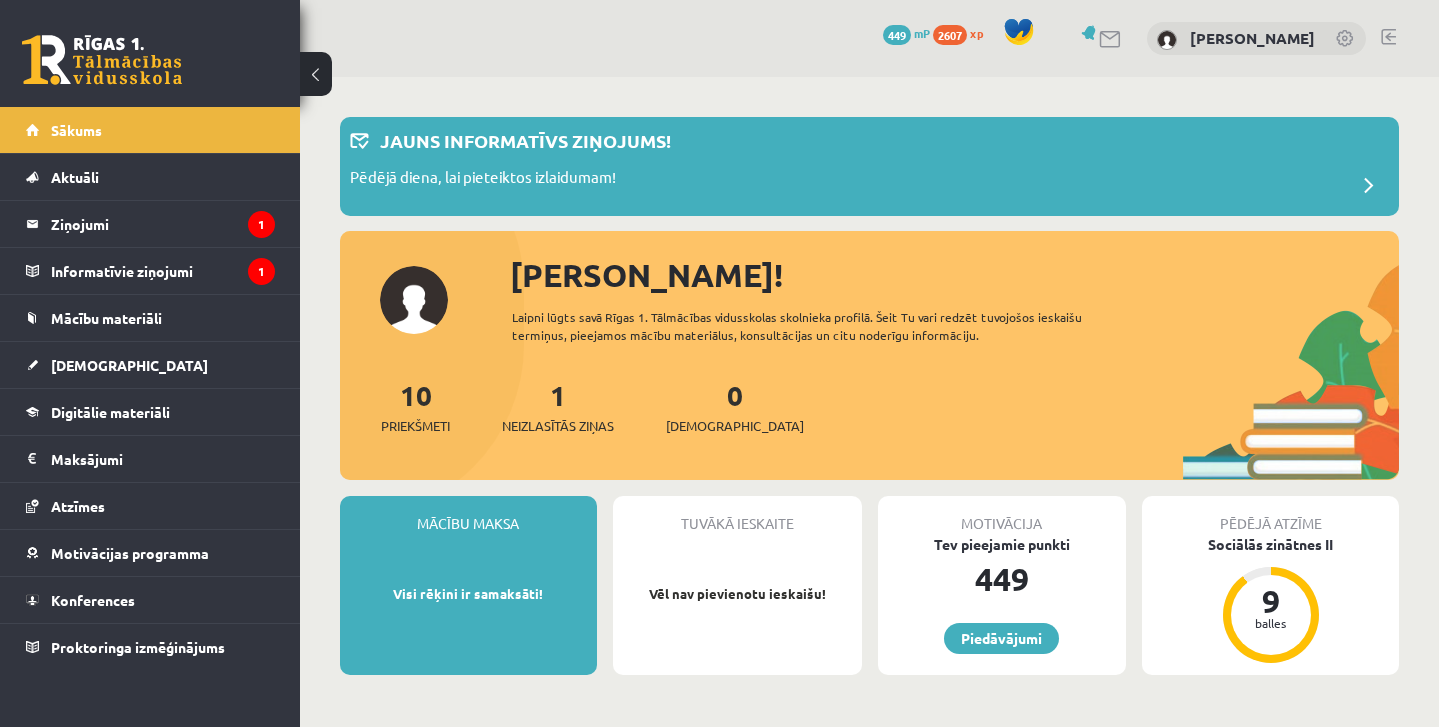 scroll, scrollTop: 0, scrollLeft: 0, axis: both 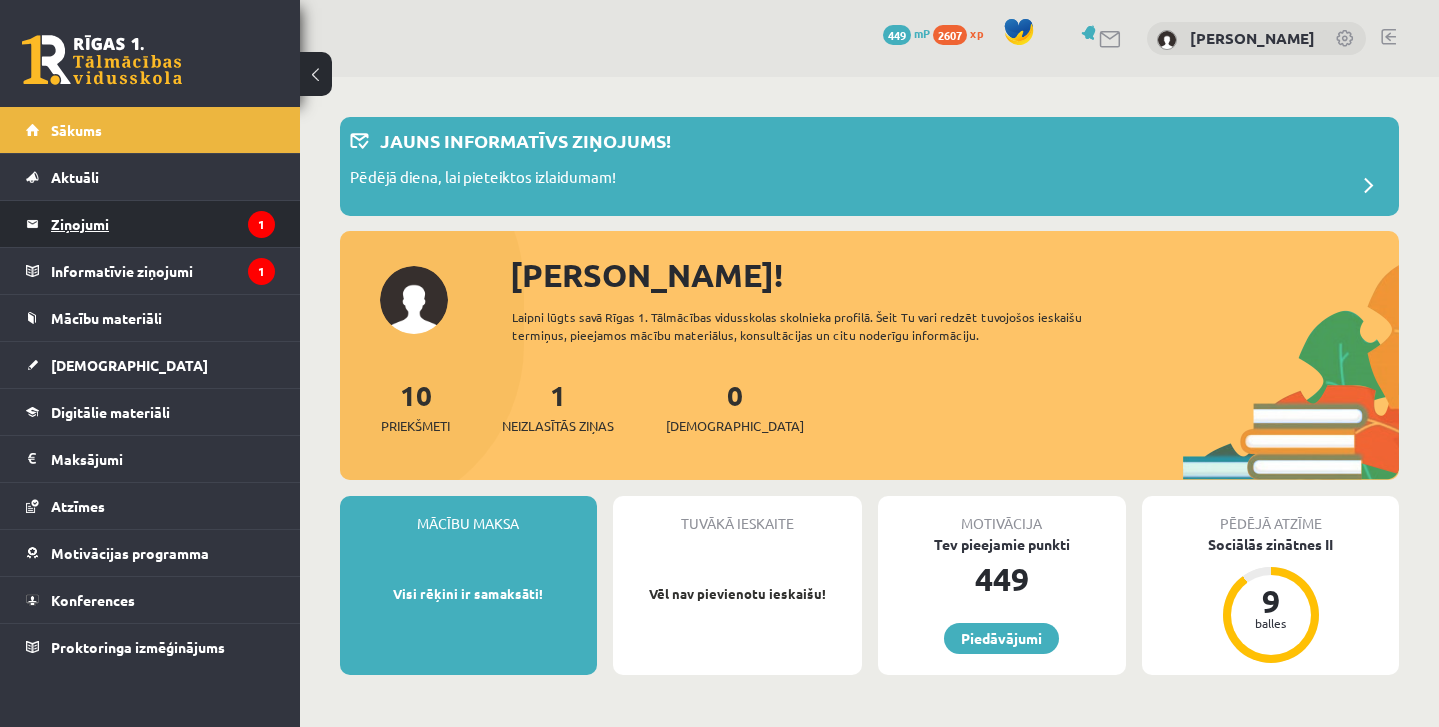 drag, startPoint x: 0, startPoint y: 0, endPoint x: 200, endPoint y: 218, distance: 295.84454 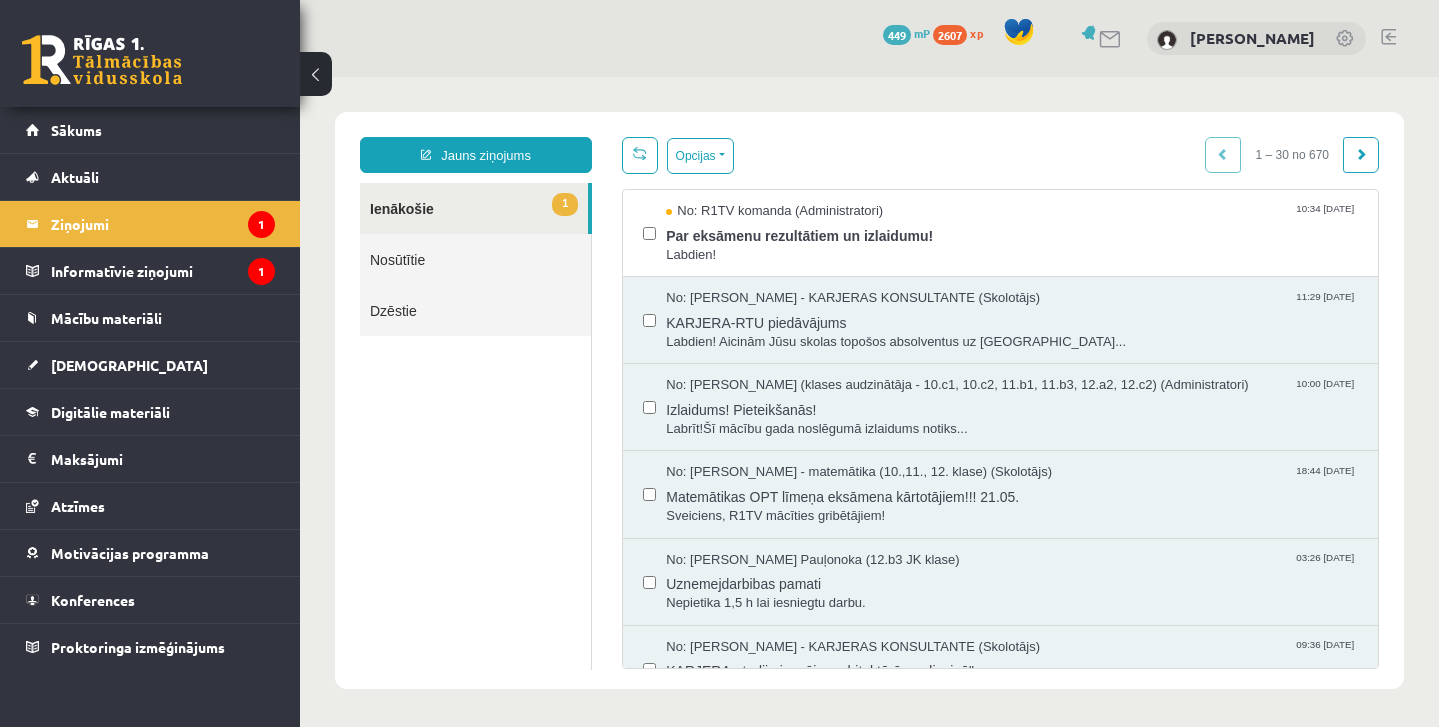 scroll, scrollTop: 0, scrollLeft: 0, axis: both 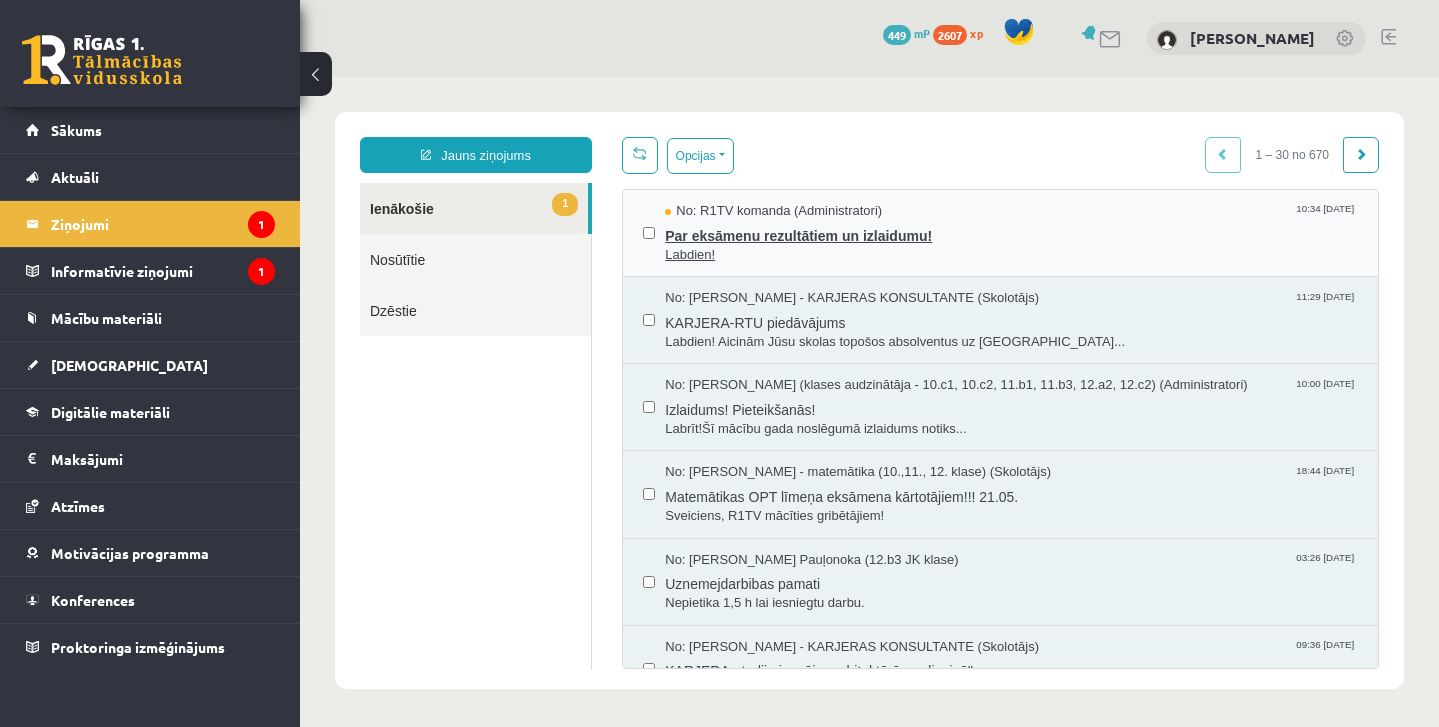 click on "Labdien!" at bounding box center (1011, 255) 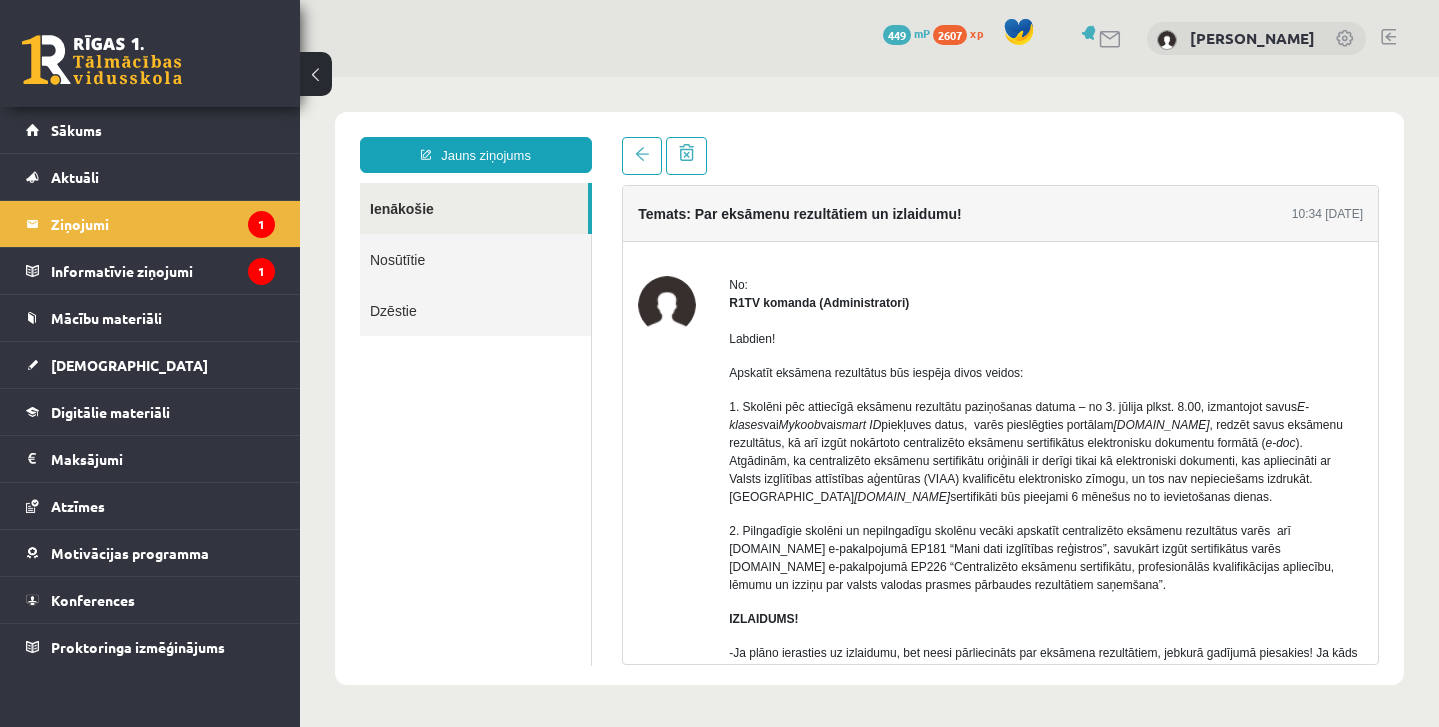 scroll, scrollTop: 0, scrollLeft: 0, axis: both 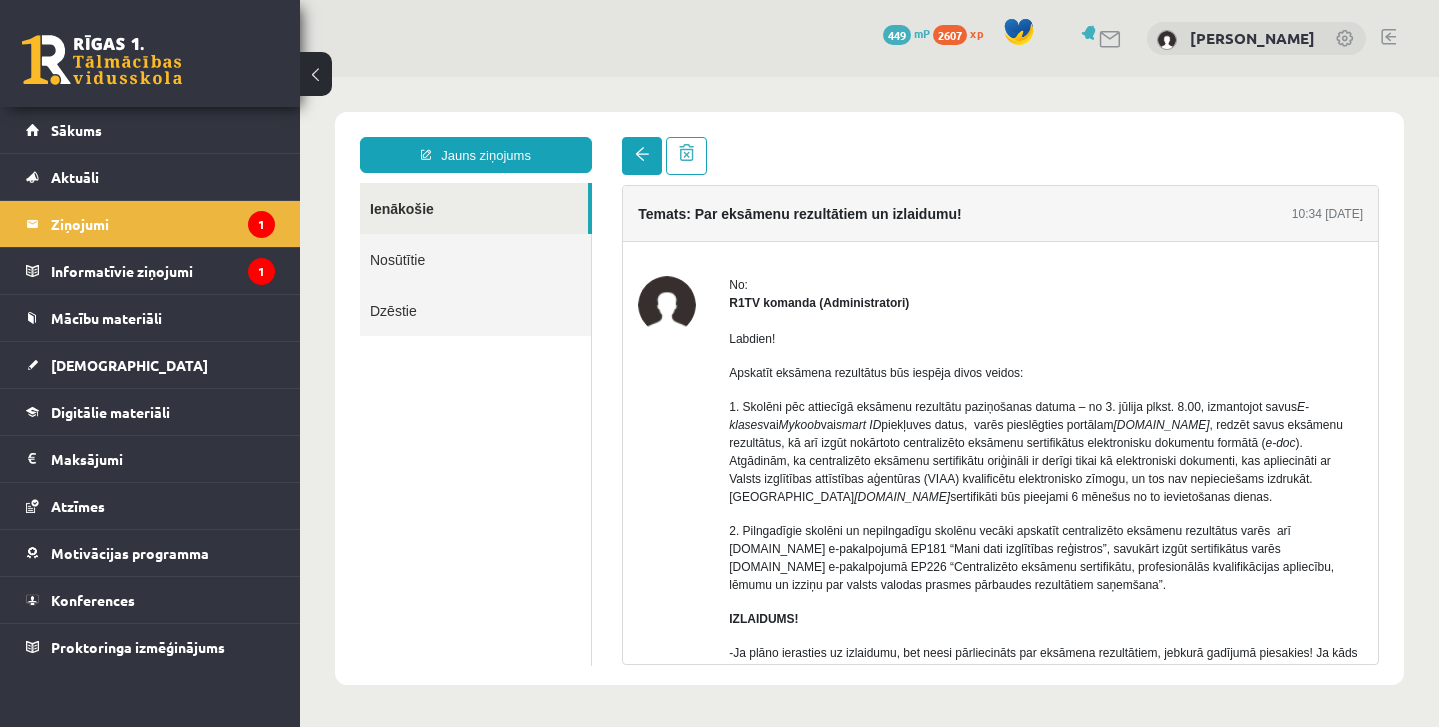 click at bounding box center [642, 156] 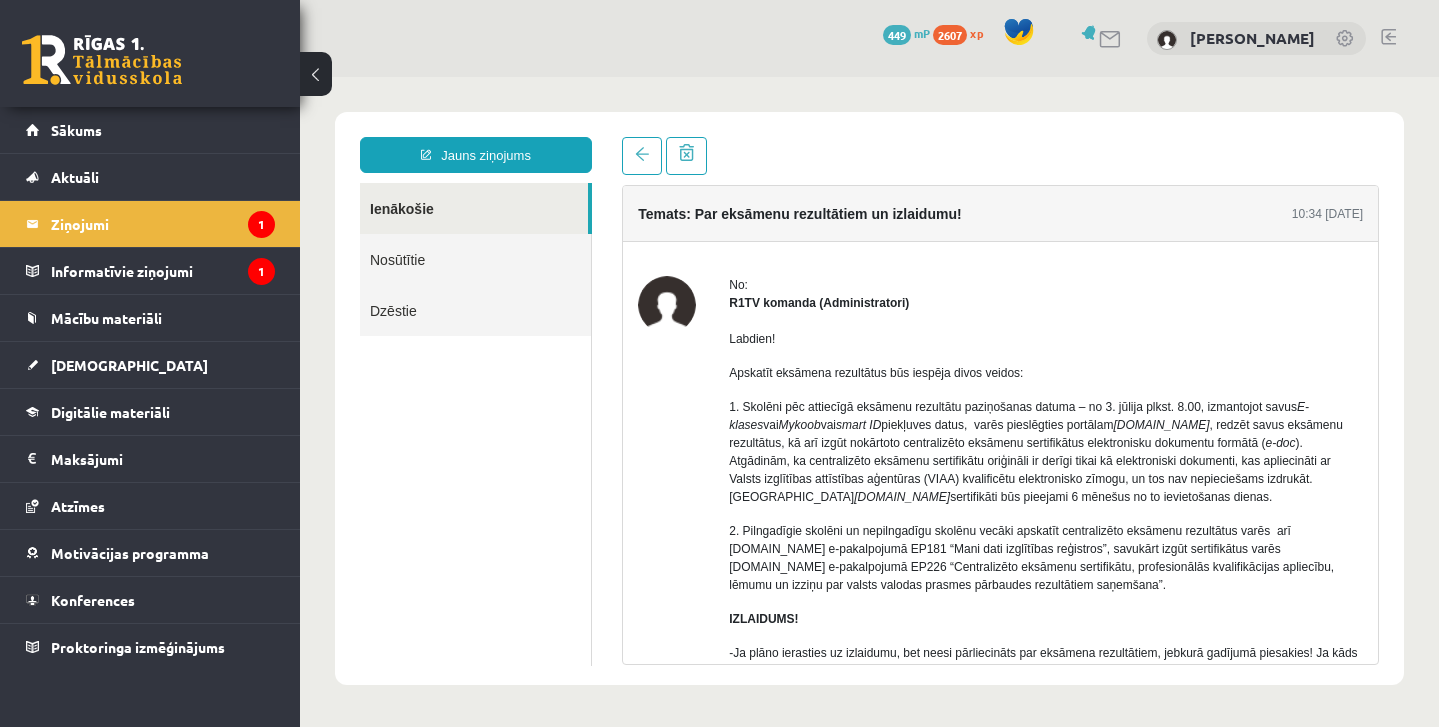 scroll, scrollTop: 0, scrollLeft: 0, axis: both 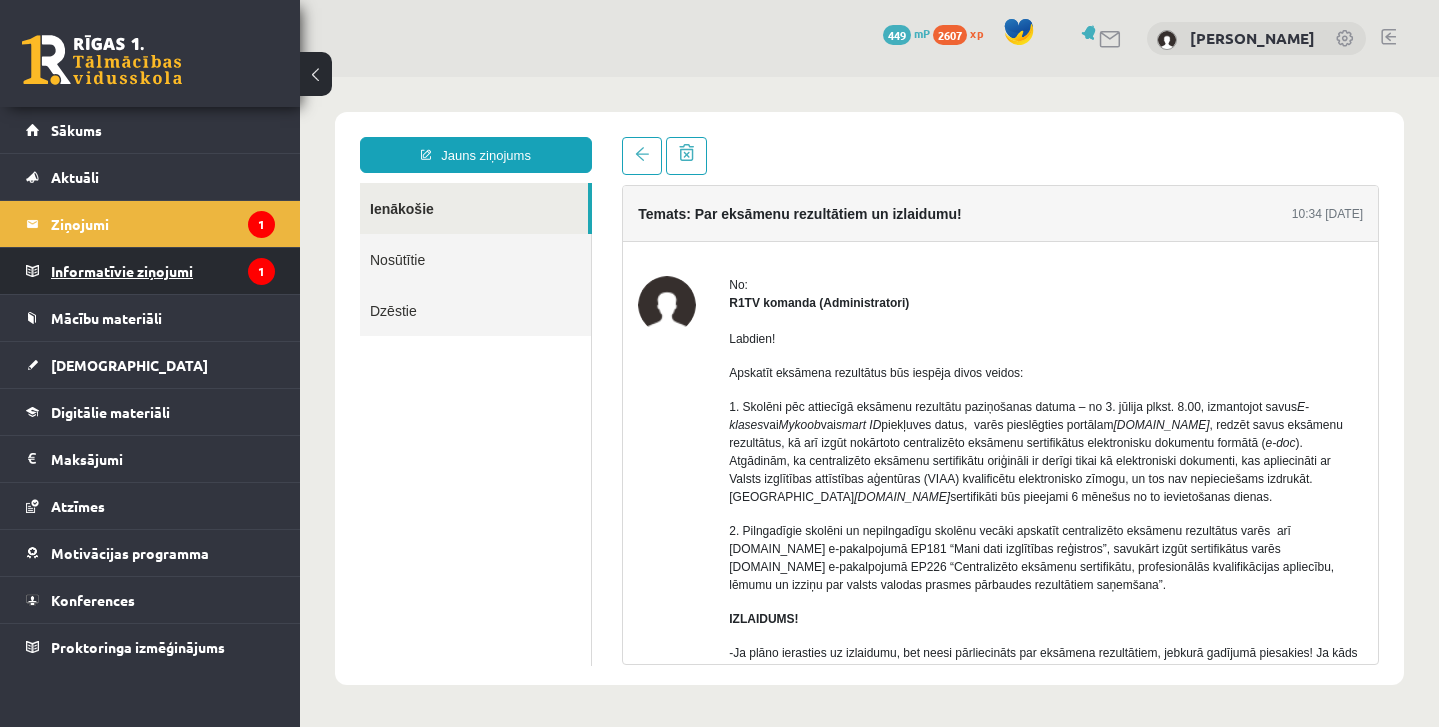click on "Informatīvie ziņojumi
1" at bounding box center (163, 271) 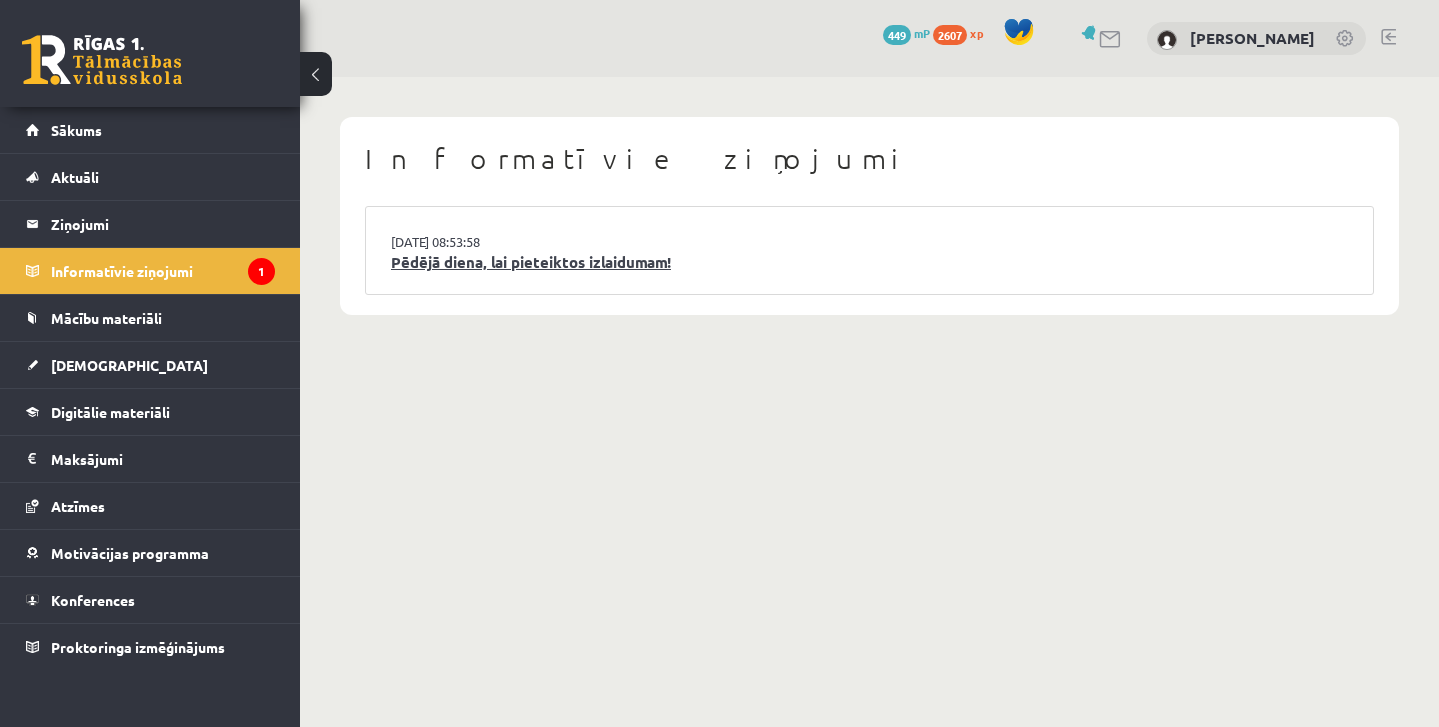 click on "Pēdējā diena, lai pieteiktos izlaidumam!" at bounding box center (869, 262) 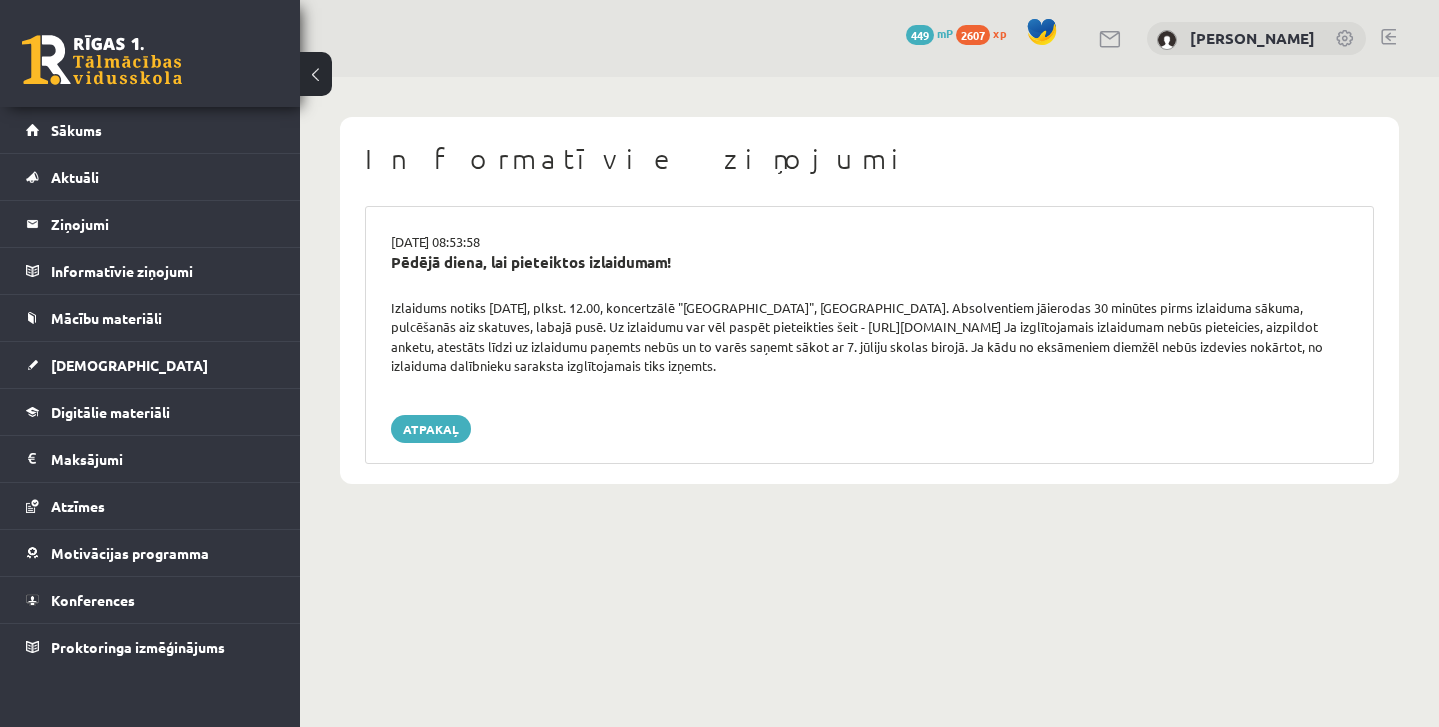 scroll, scrollTop: 0, scrollLeft: 0, axis: both 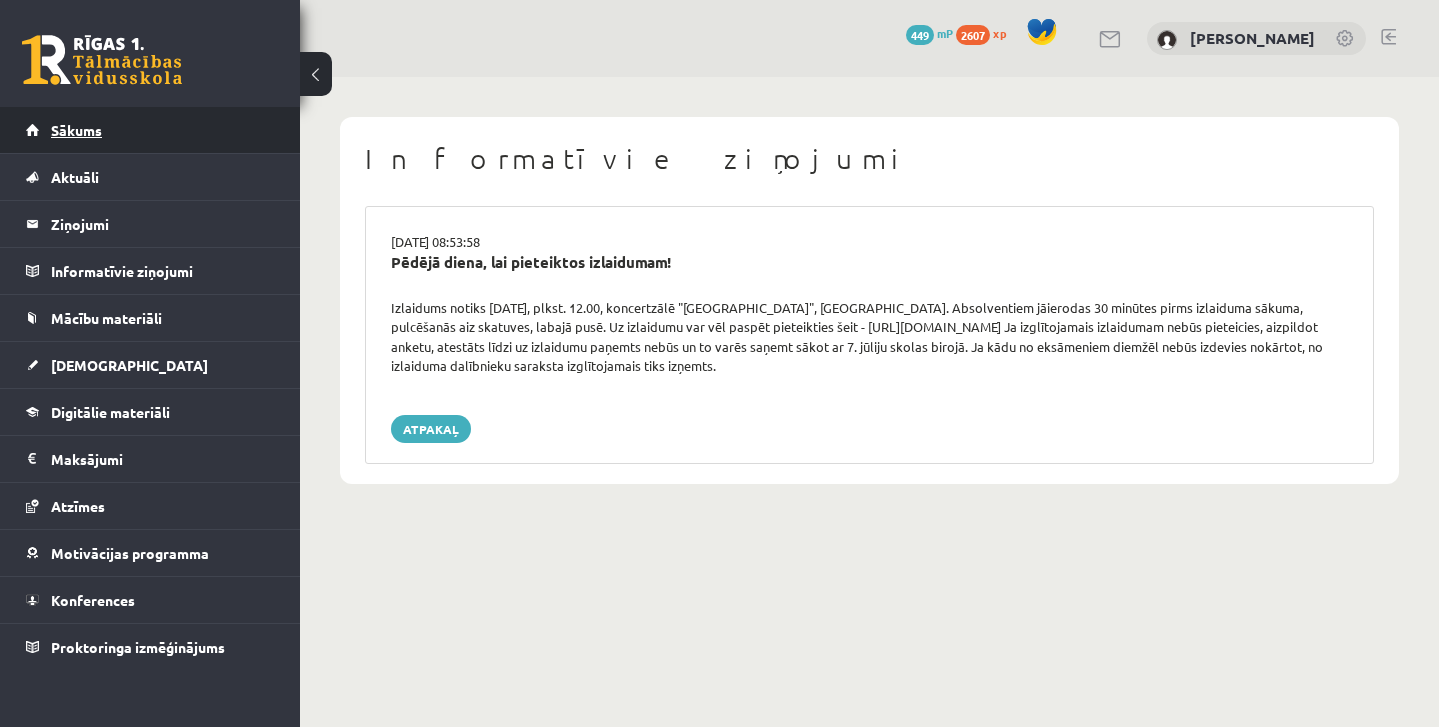 click on "Sākums" at bounding box center (150, 130) 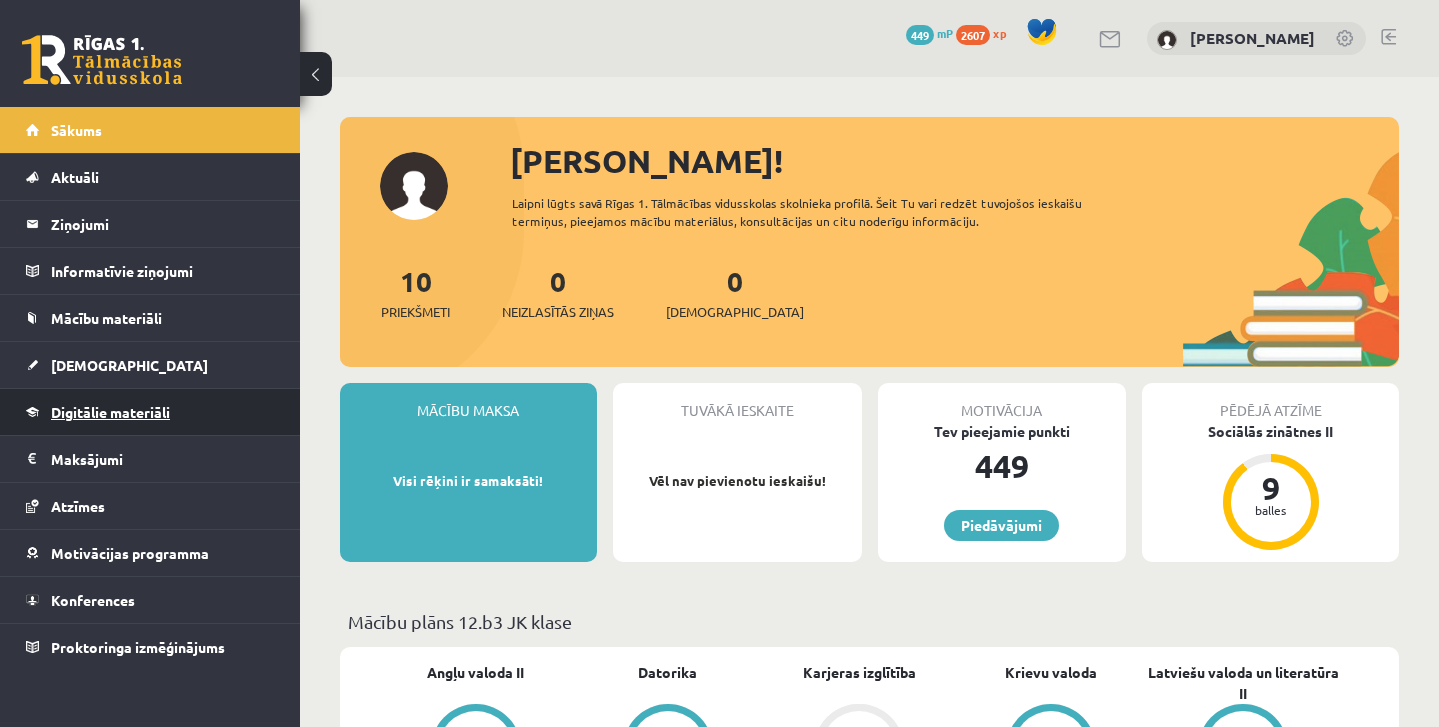 scroll, scrollTop: 0, scrollLeft: 0, axis: both 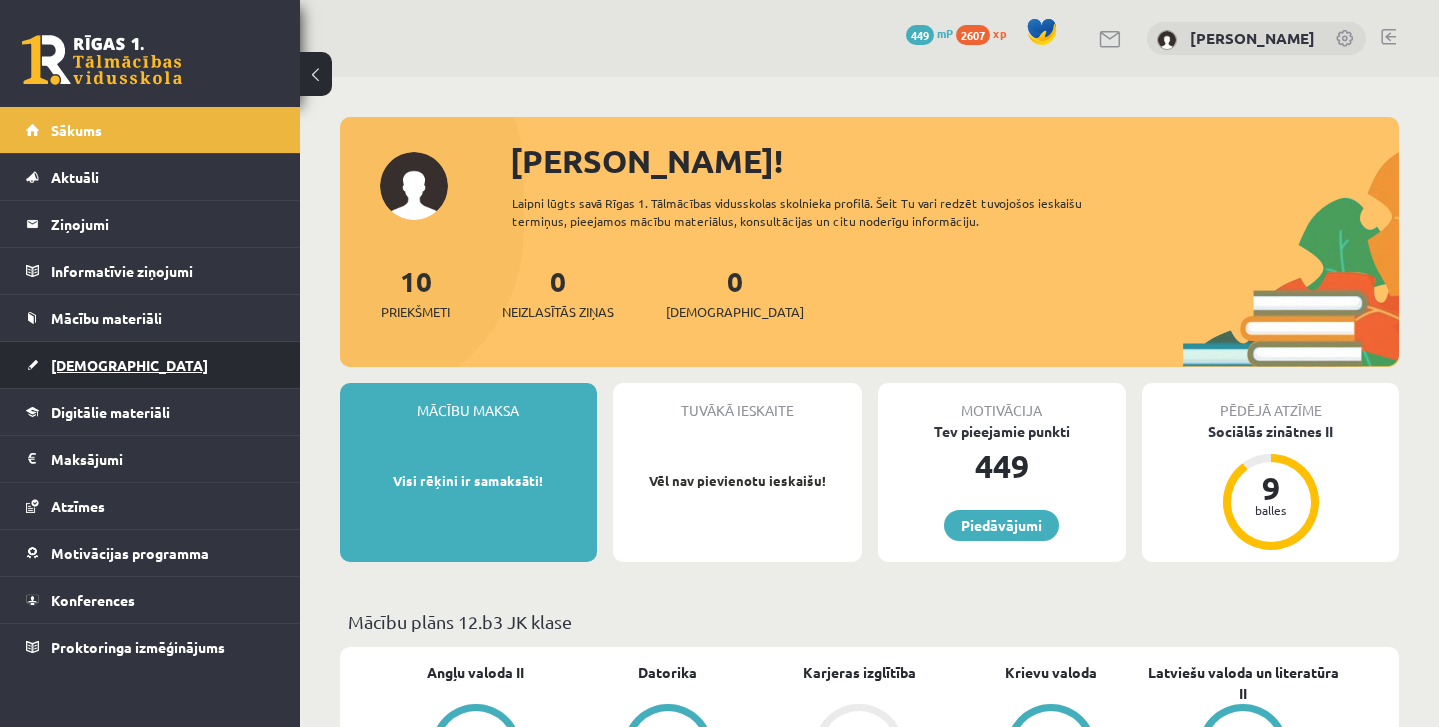 click on "[DEMOGRAPHIC_DATA]" at bounding box center (150, 365) 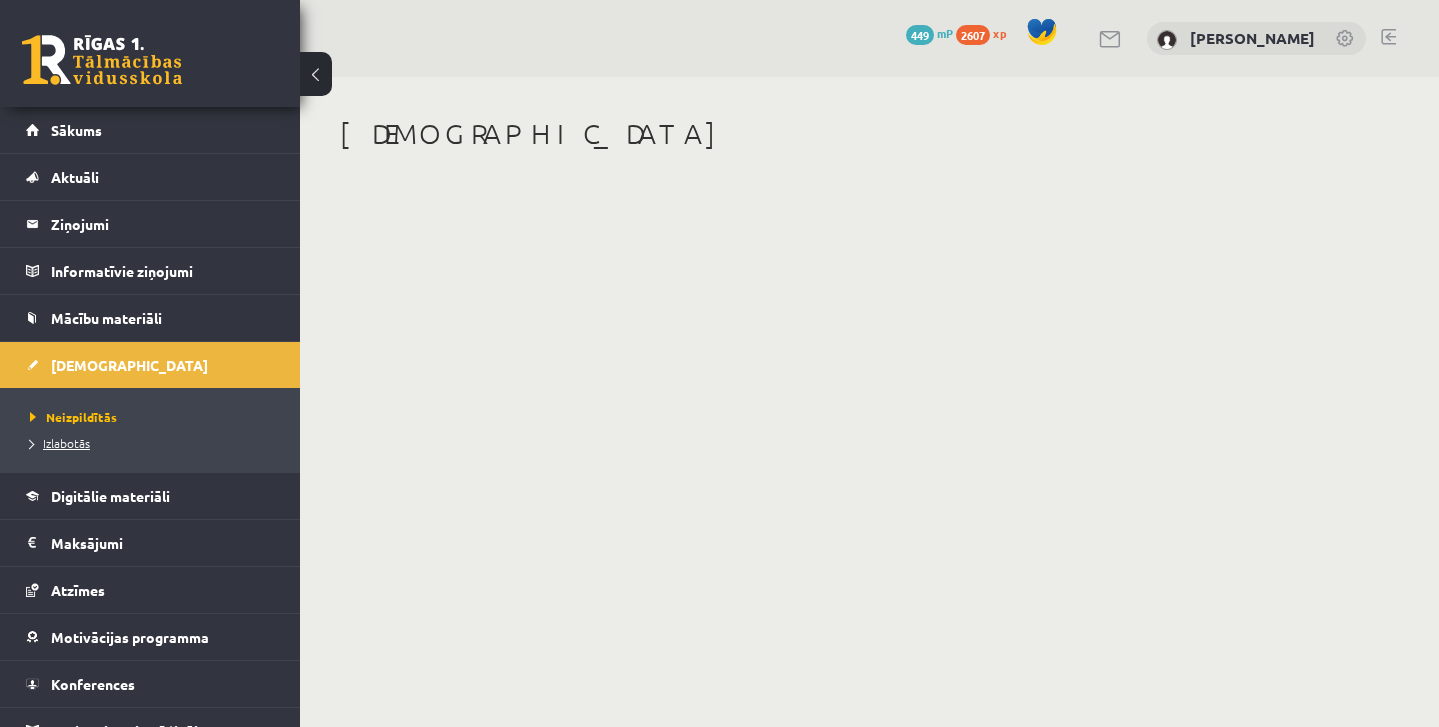 click on "Izlabotās" at bounding box center (155, 443) 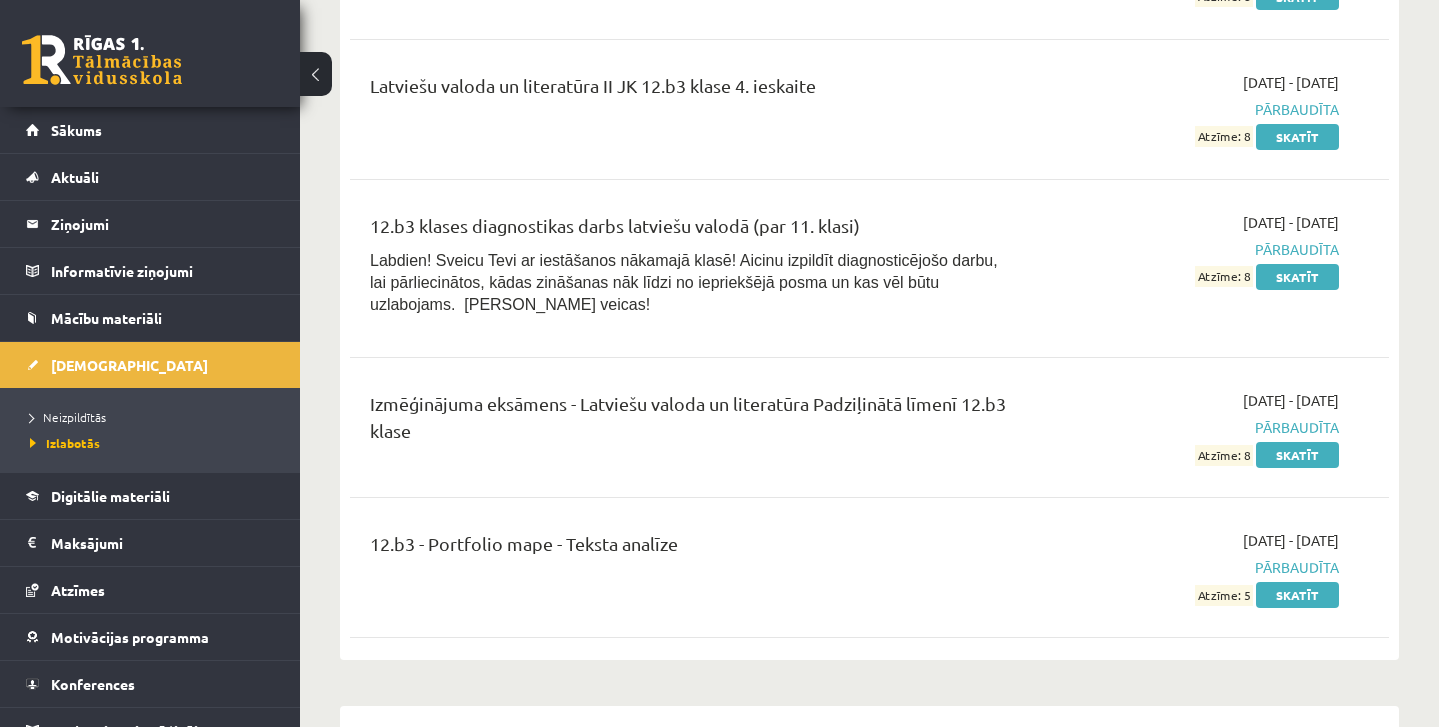 scroll, scrollTop: 6405, scrollLeft: 0, axis: vertical 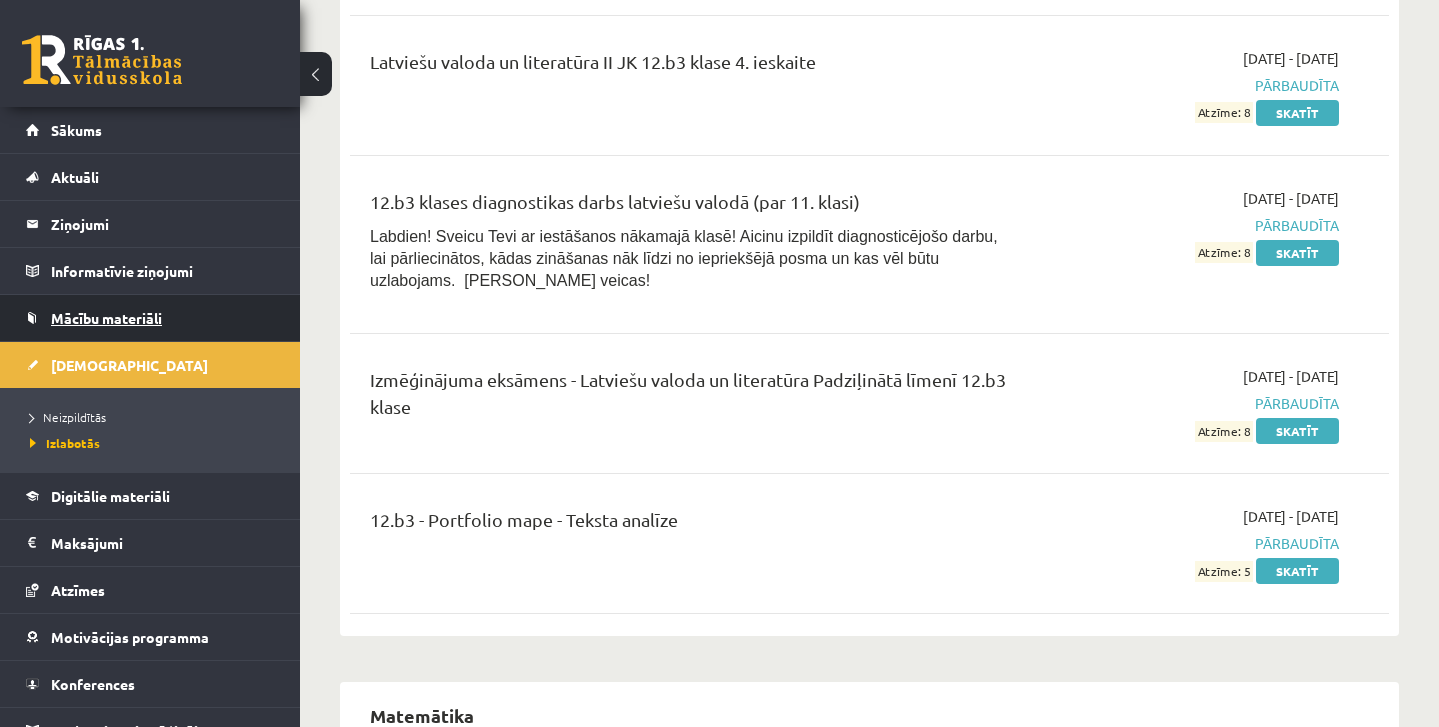 click on "Mācību materiāli" at bounding box center [106, 318] 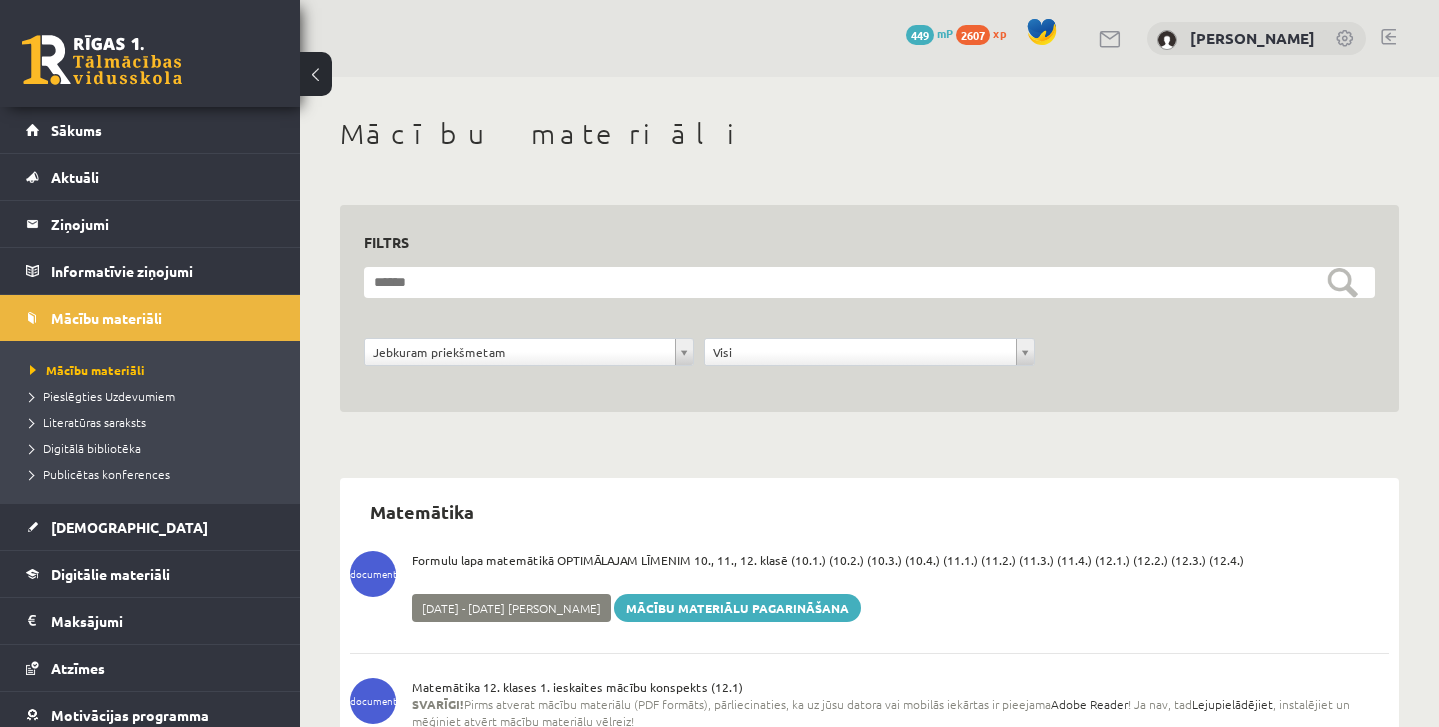 scroll, scrollTop: 0, scrollLeft: 0, axis: both 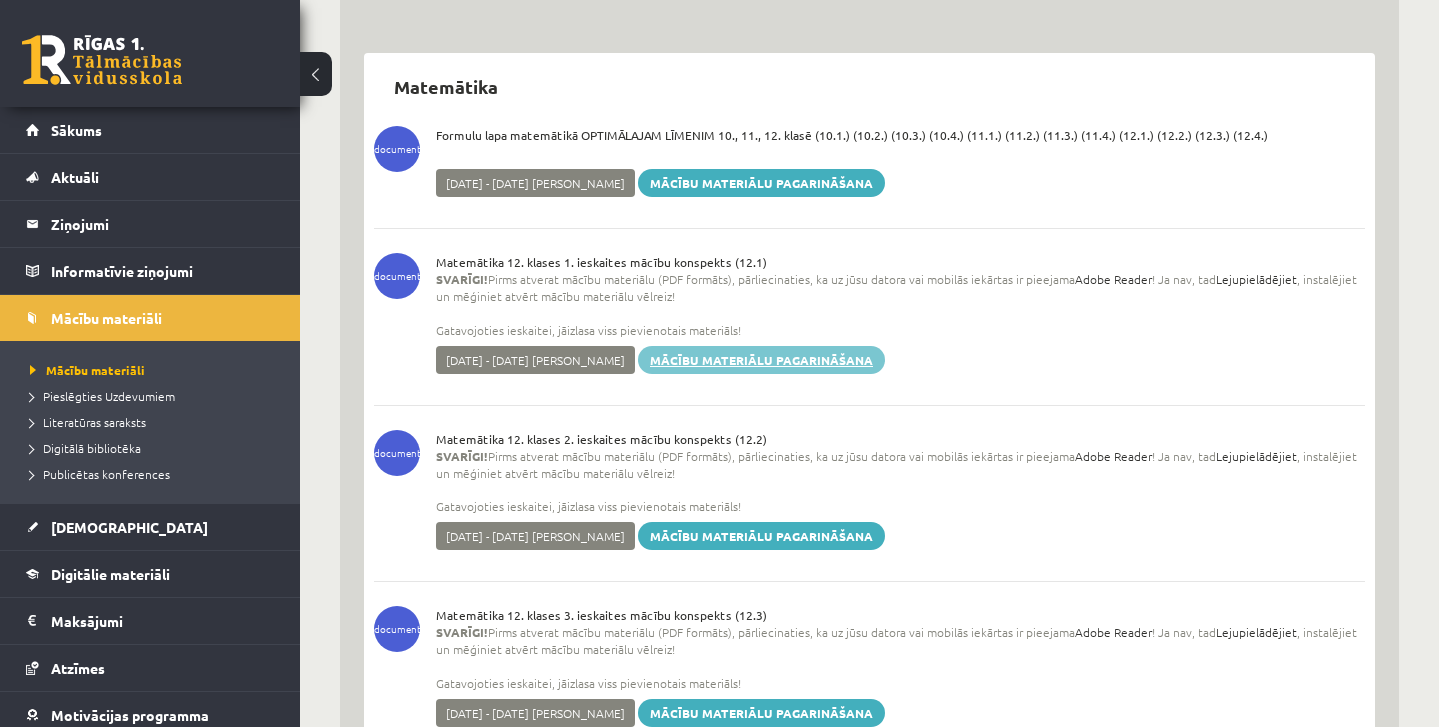 click on "Mācību materiālu pagarināšana" at bounding box center (761, 360) 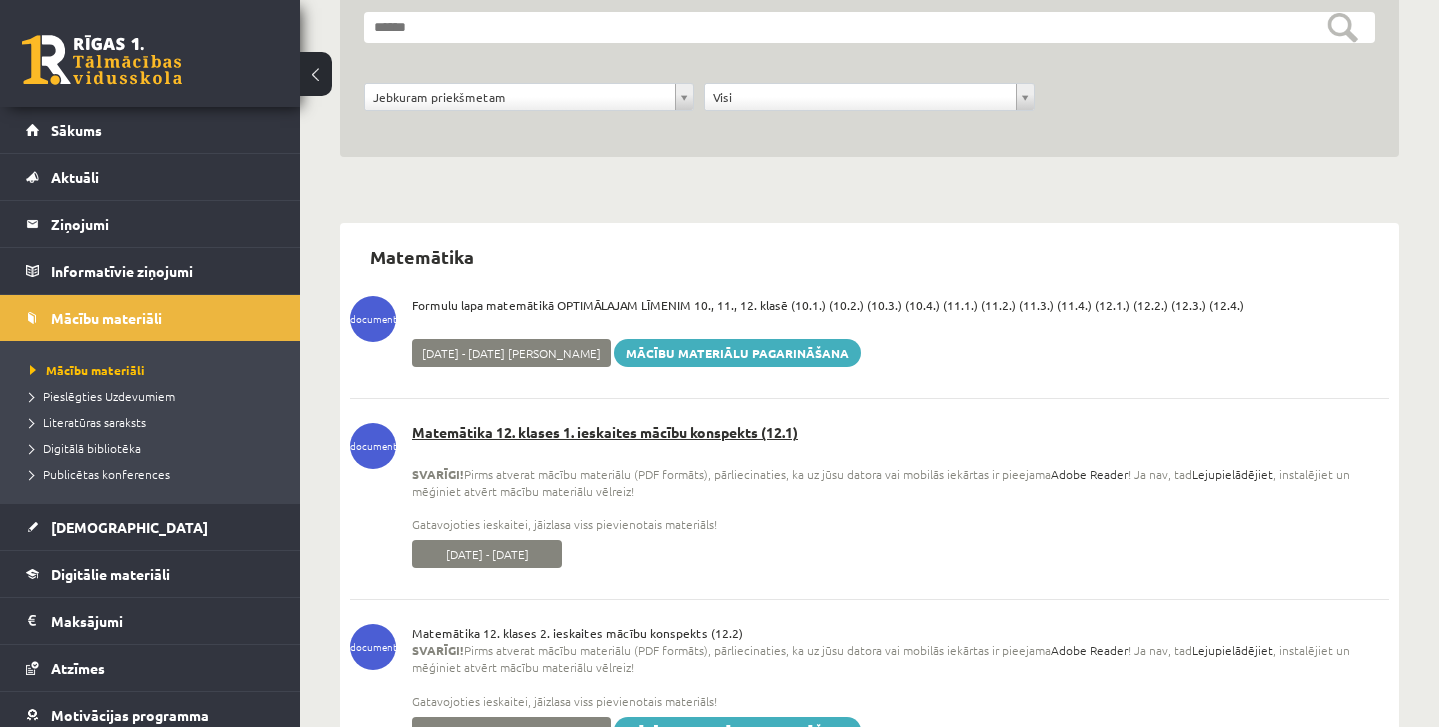 scroll, scrollTop: 261, scrollLeft: 0, axis: vertical 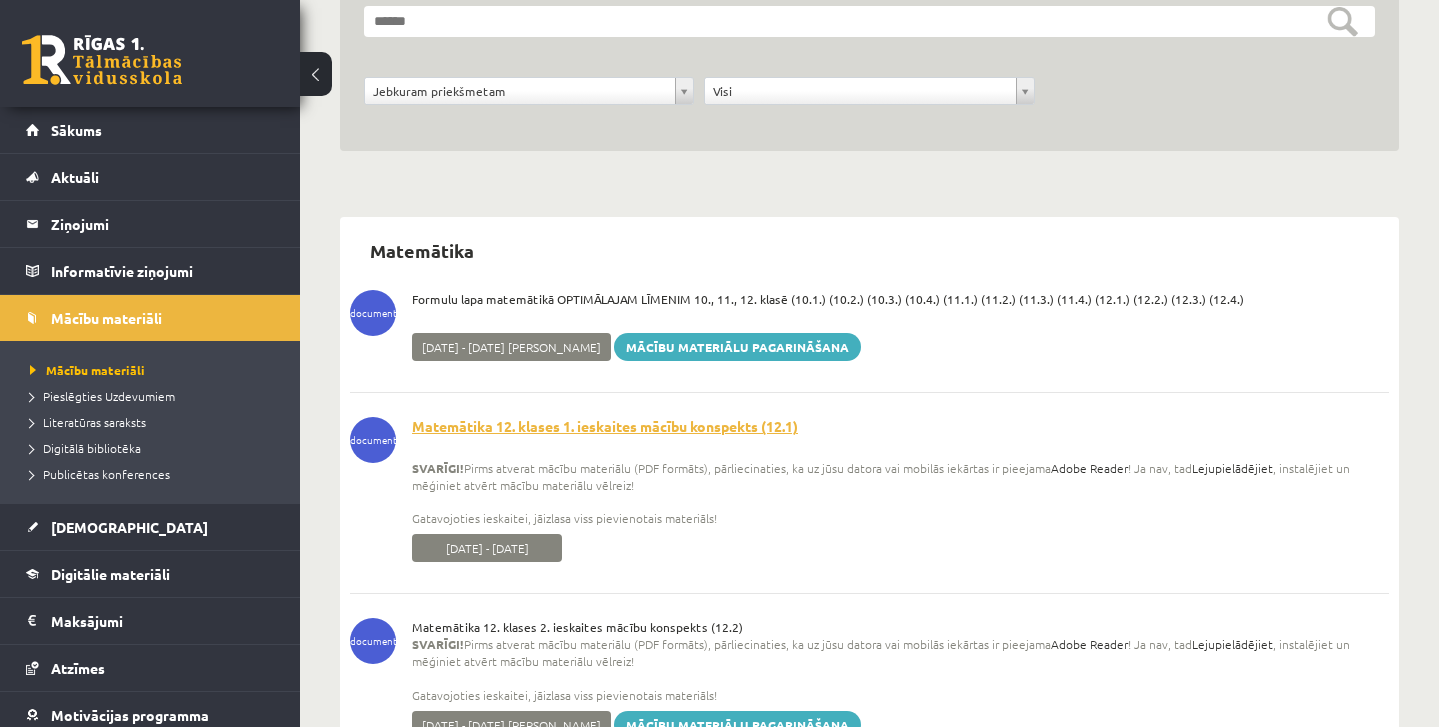 click on "Matemātika 12. klases 1. ieskaites mācību konspekts (12.1)" at bounding box center [869, 427] 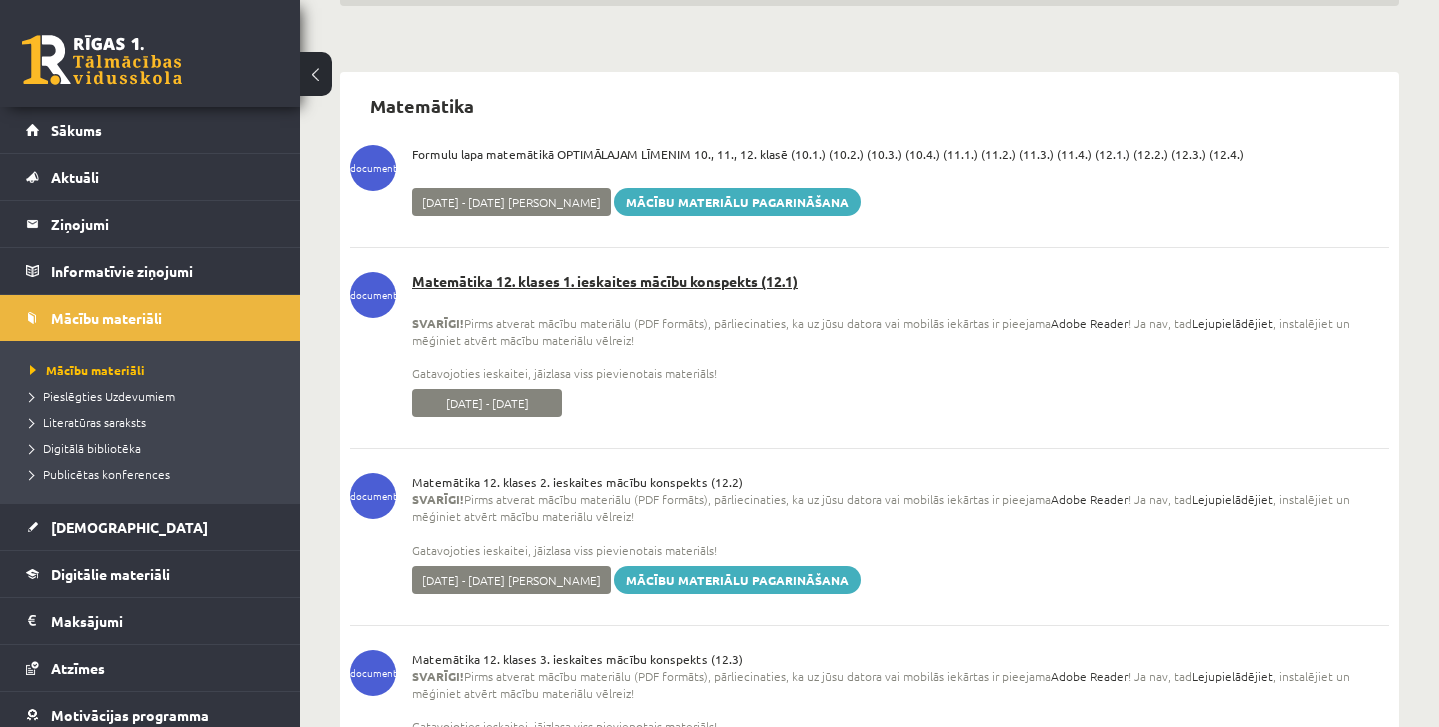 scroll, scrollTop: 420, scrollLeft: 0, axis: vertical 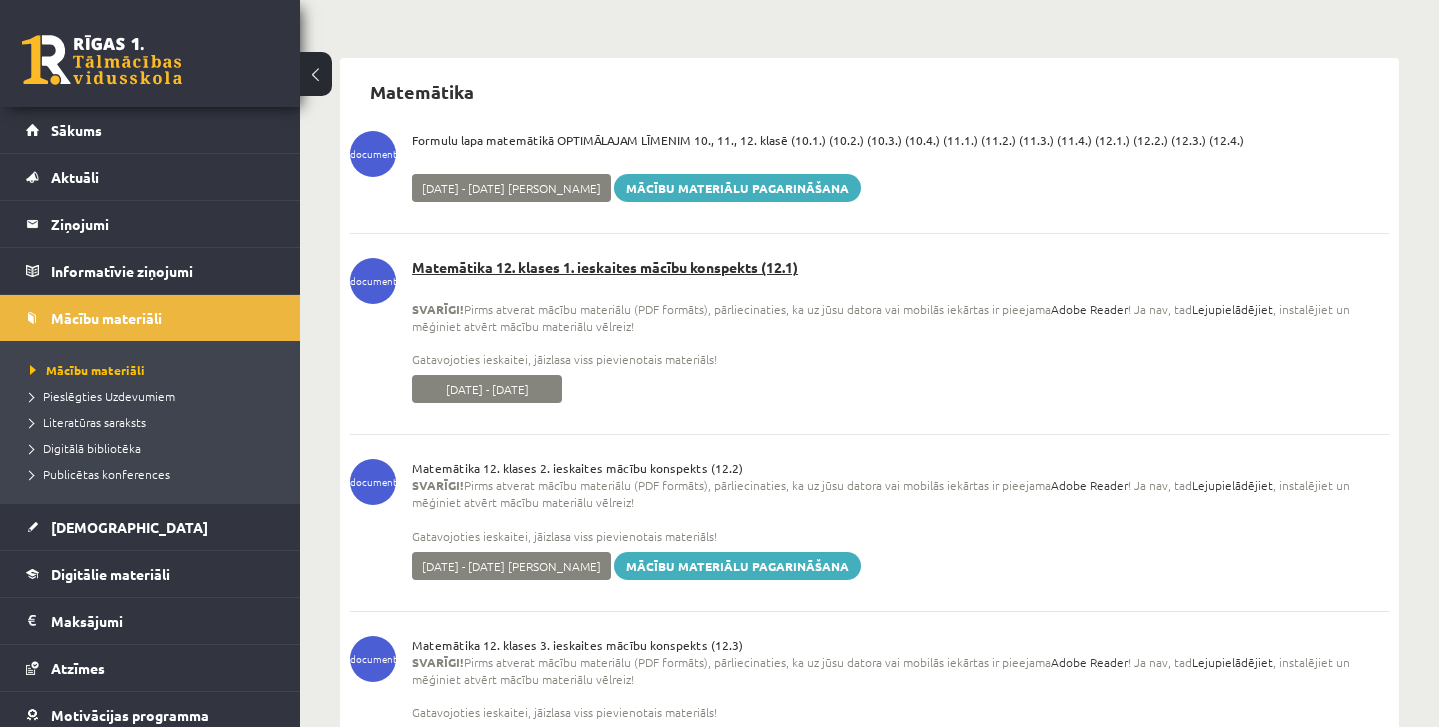 click on "SVARĪGI!  Pirms atverat mācību materiālu (PDF formāts), pārliecinaties, ka uz jūsu datora vai mobilās iekārtas ir pieejama  Adobe Reader ! Ja nav, tad  Lejupielādējiet , instalējiet un mēģiniet atvērt mācību materiālu vēlreiz!
Gatavojoties ieskaitei, jāizlasa viss pievienotais materiāls!" at bounding box center (900, 334) 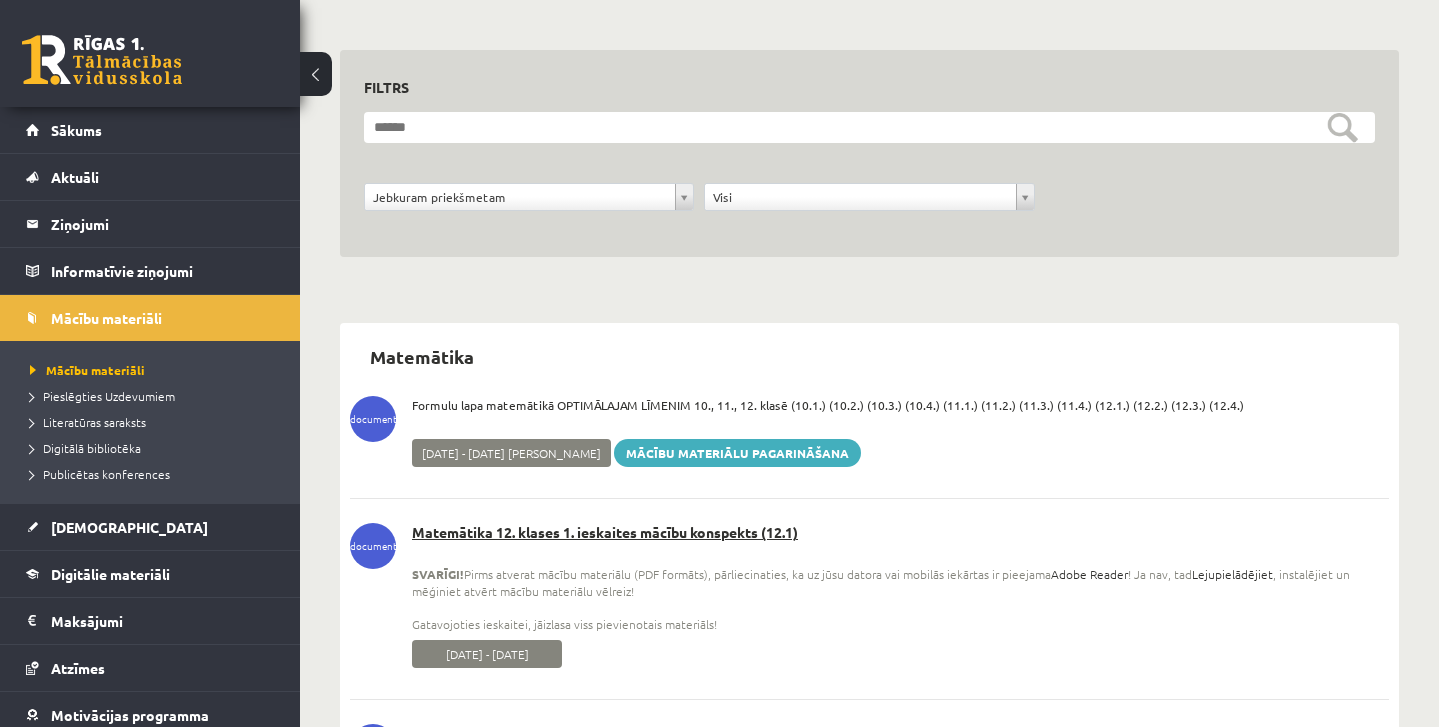 scroll, scrollTop: 0, scrollLeft: 0, axis: both 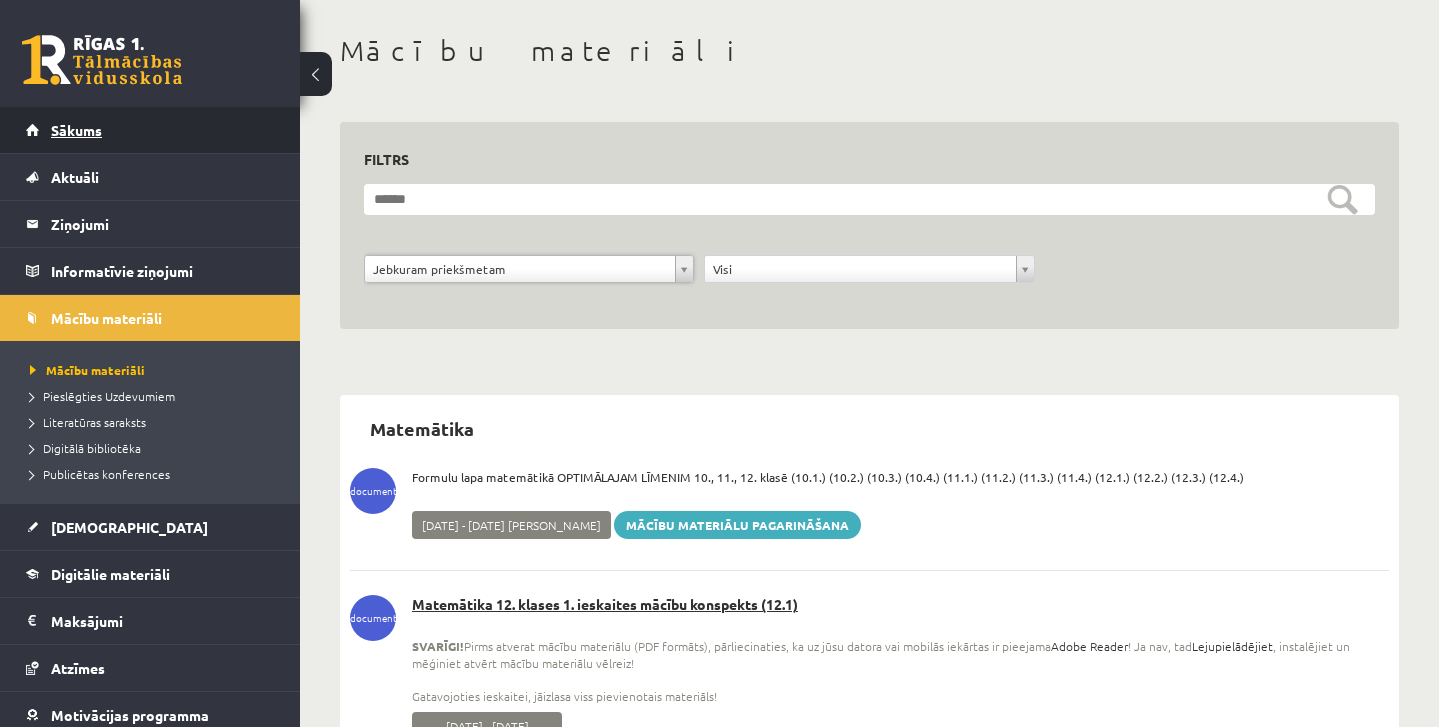 click on "Sākums" at bounding box center [76, 130] 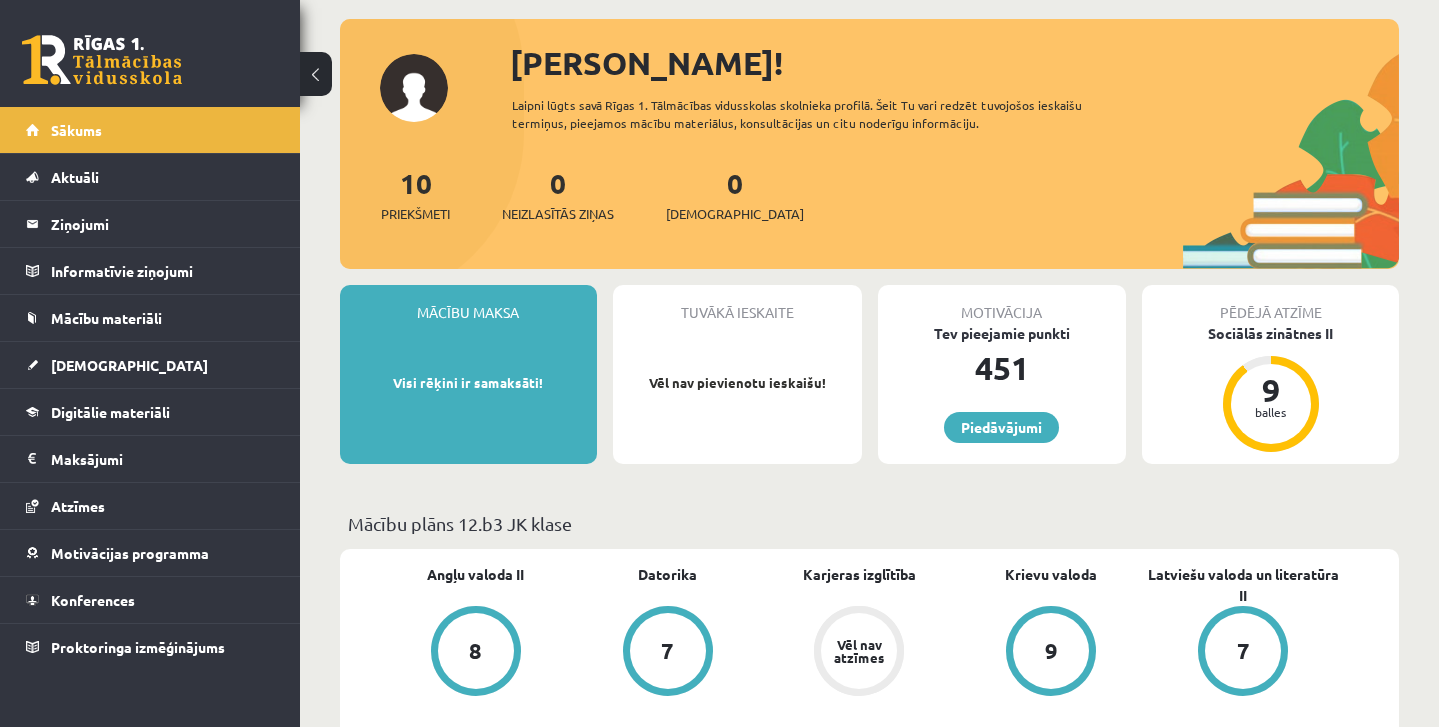 scroll, scrollTop: 34, scrollLeft: 0, axis: vertical 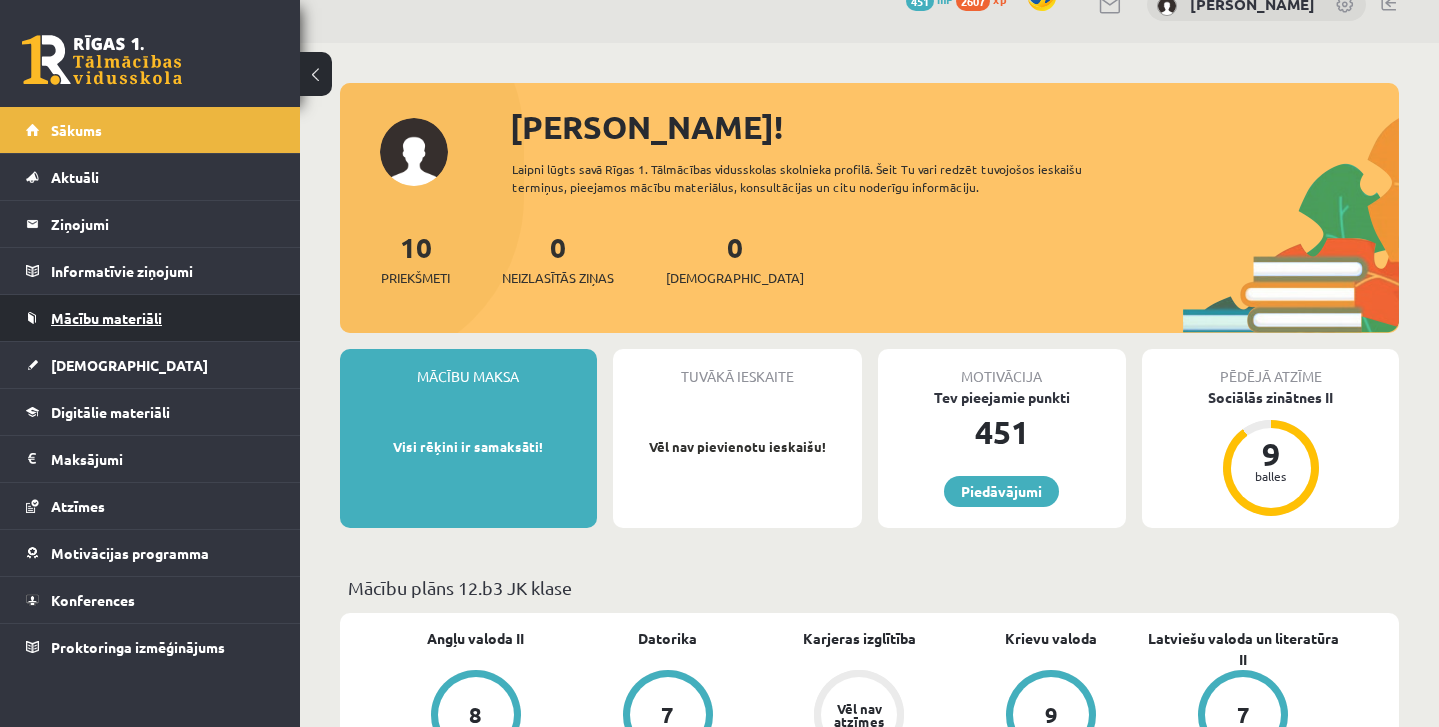 click on "Mācību materiāli" at bounding box center (106, 318) 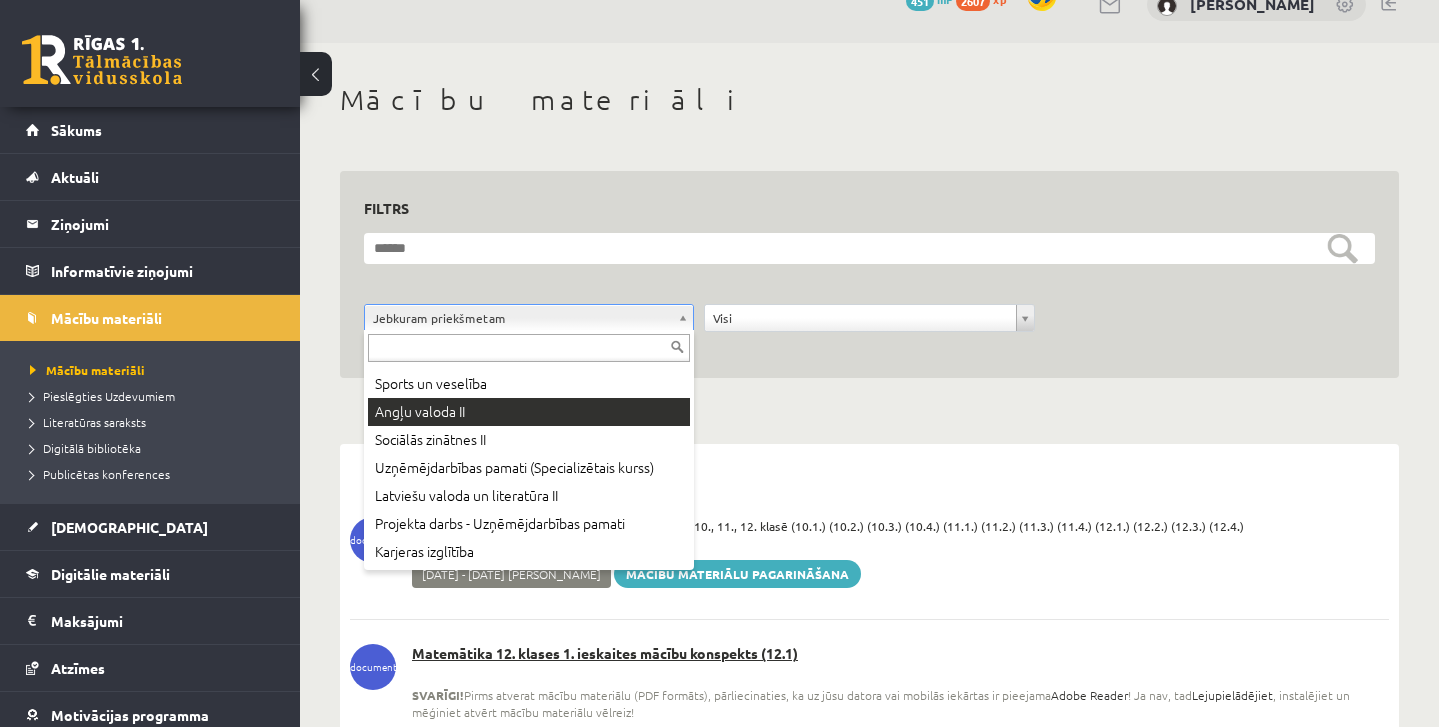 scroll, scrollTop: 108, scrollLeft: 0, axis: vertical 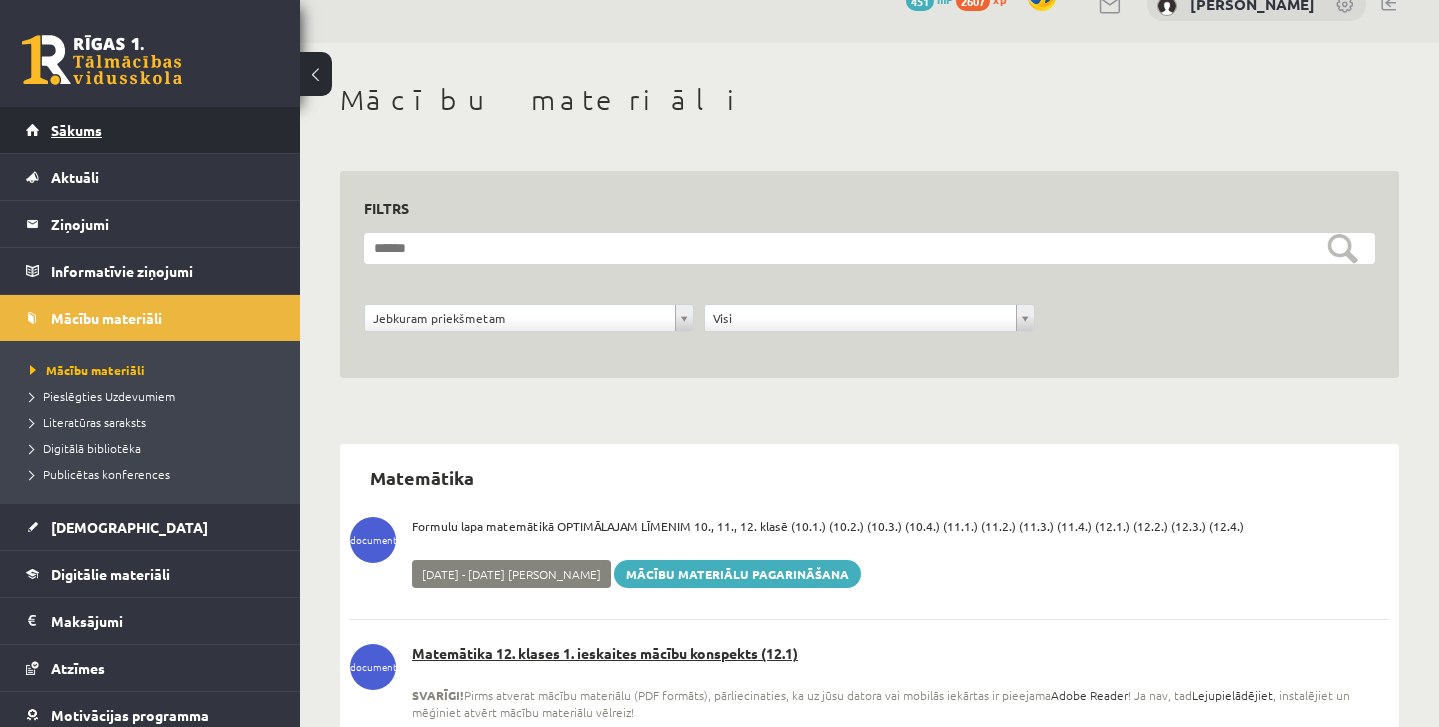 click on "Sākums" at bounding box center [76, 130] 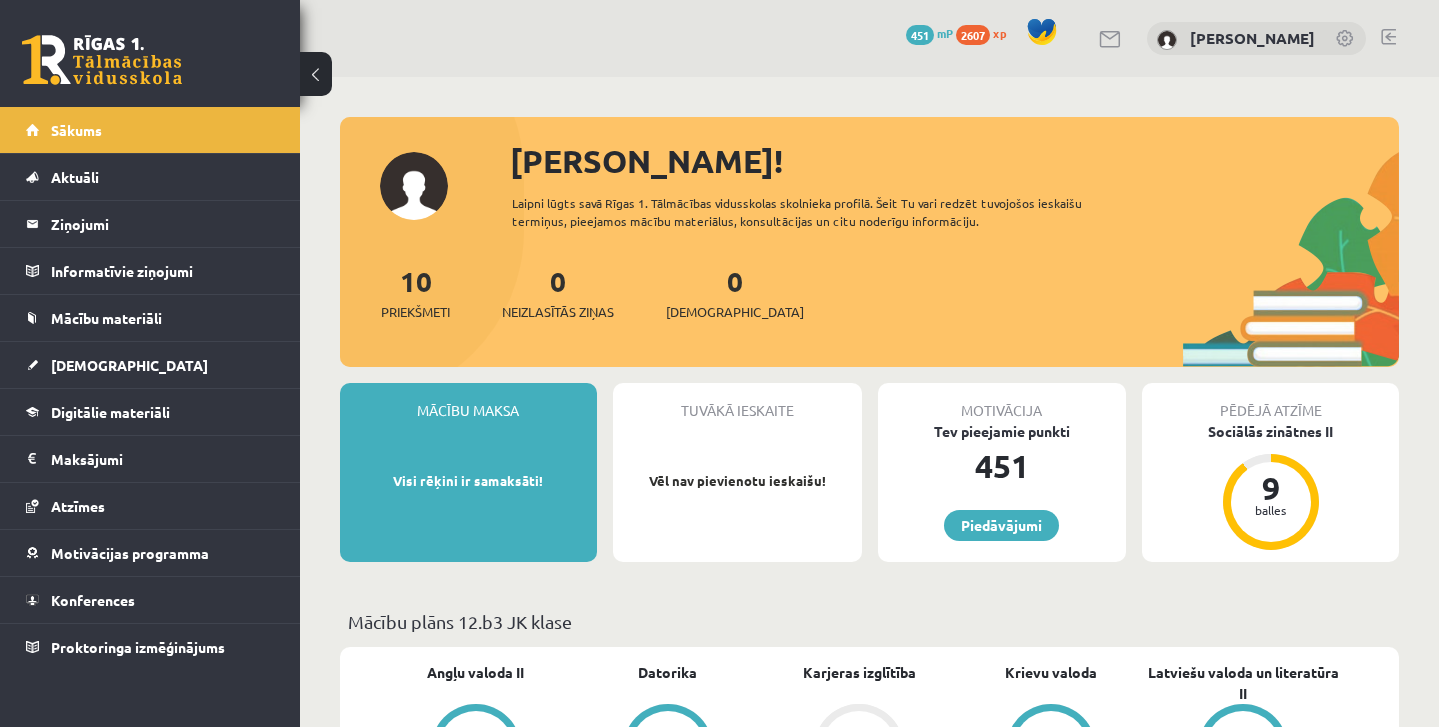 scroll, scrollTop: 0, scrollLeft: 0, axis: both 